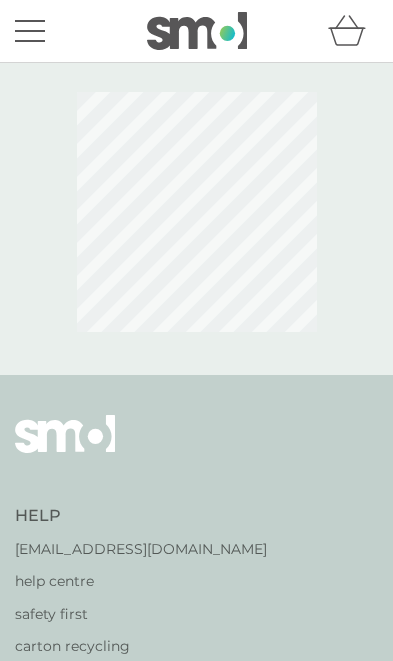 scroll, scrollTop: 0, scrollLeft: 0, axis: both 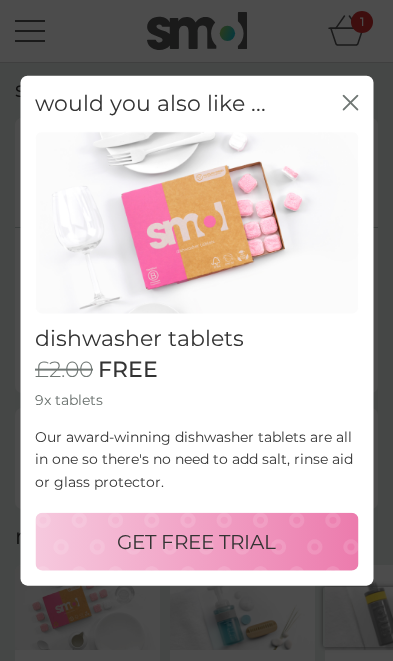 click on "GET FREE TRIAL" at bounding box center [196, 542] 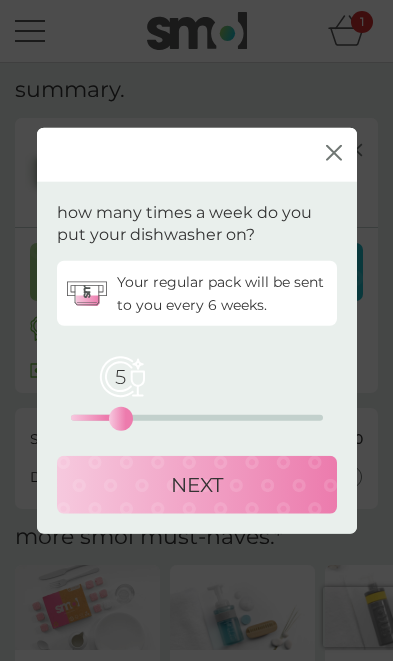 click on "NEXT" at bounding box center (197, 485) 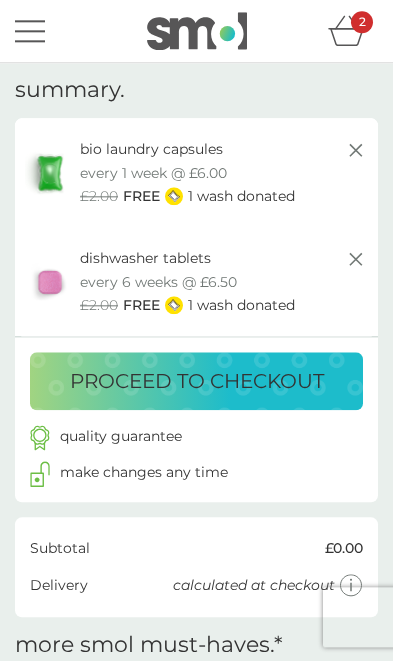 scroll, scrollTop: 0, scrollLeft: 0, axis: both 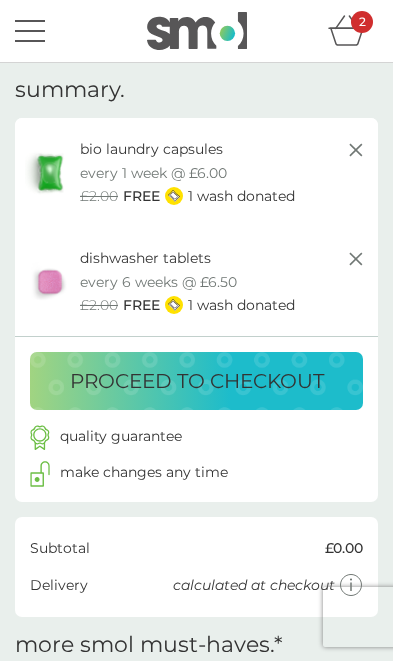 click on "proceed to checkout" at bounding box center [197, 381] 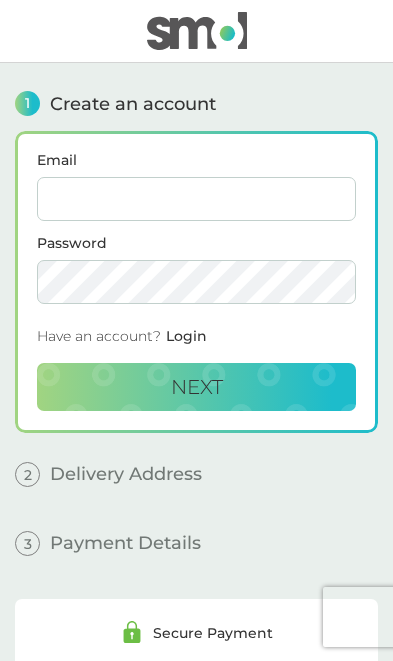 click on "Email" at bounding box center [196, 199] 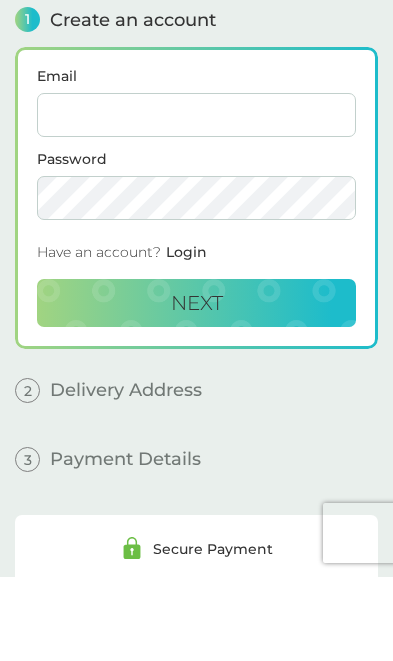 type on "kathleenjanemccallion@gmail.com" 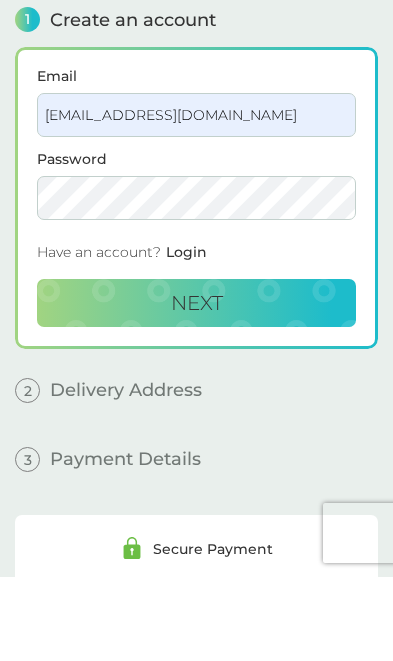 scroll, scrollTop: 84, scrollLeft: 0, axis: vertical 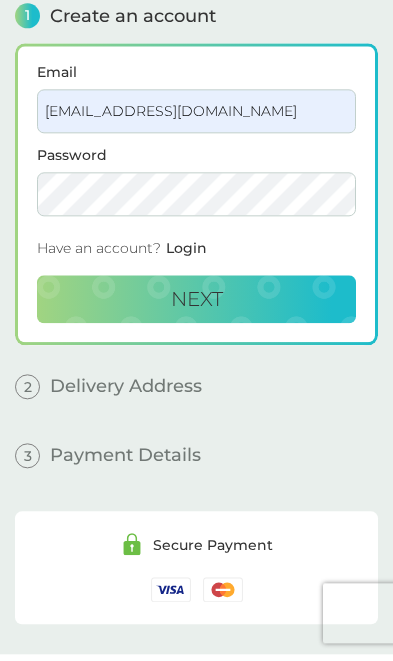 click on "Next" at bounding box center [196, 303] 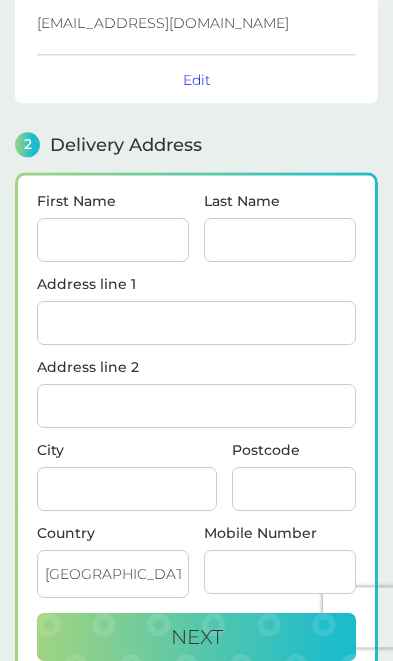 scroll, scrollTop: 240, scrollLeft: 0, axis: vertical 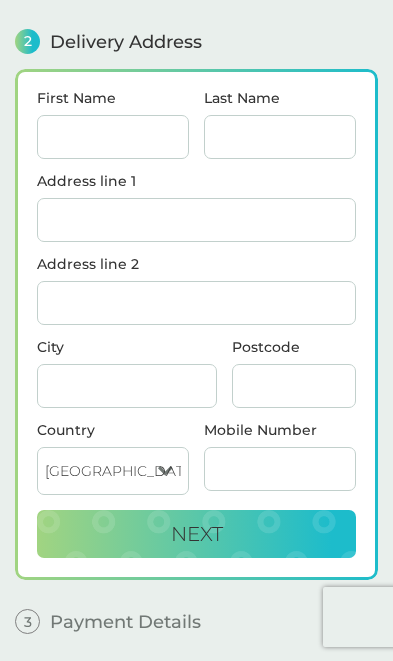 click on "First Name" at bounding box center [113, 137] 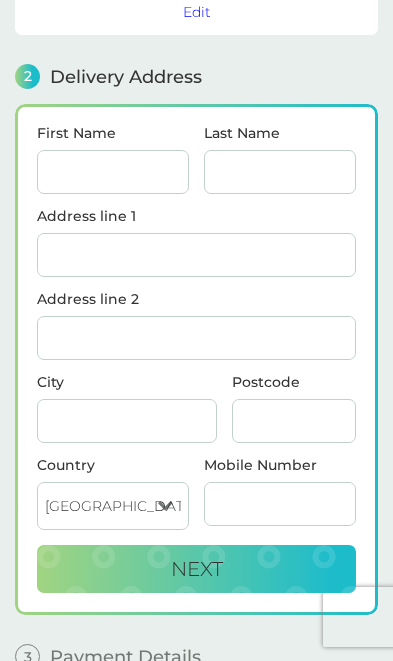 type on "Kathleen" 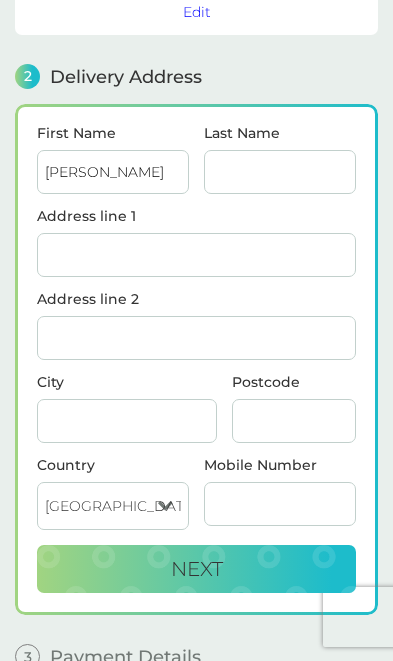 type on "McCallion" 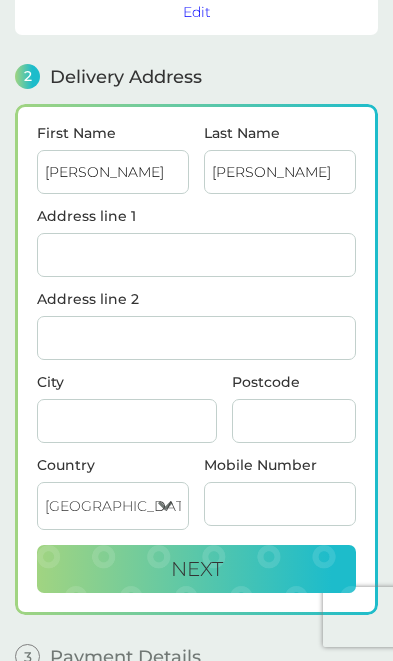 type on "13 Smollett Road" 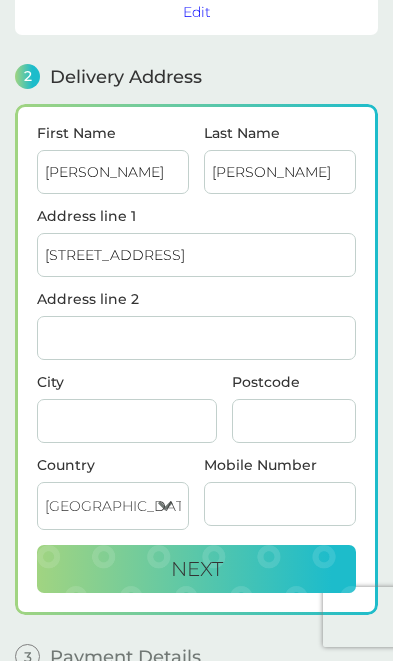 type on "Dumbarton" 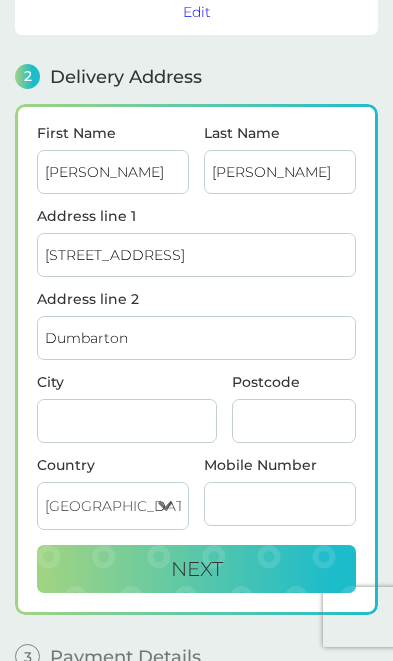 type on "Dumbarton" 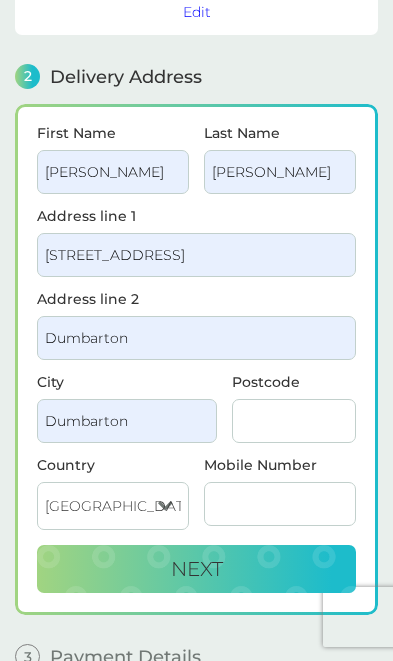 type on "G822LJ" 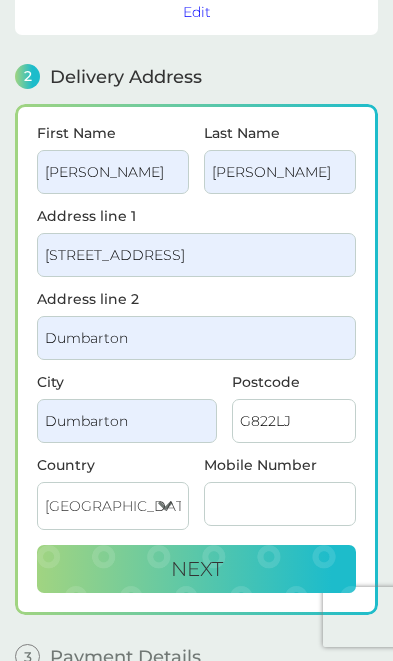 type on "07486356011" 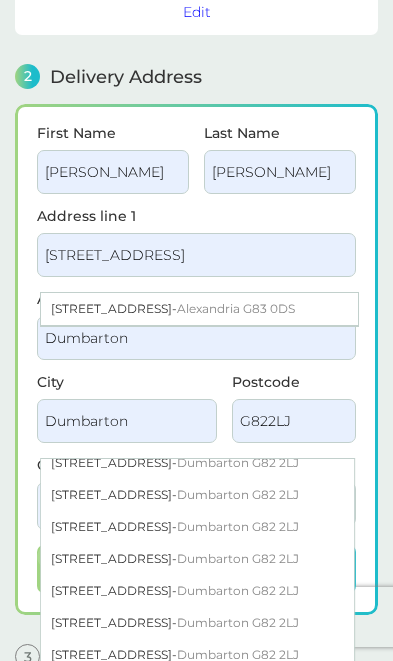scroll, scrollTop: 326, scrollLeft: 0, axis: vertical 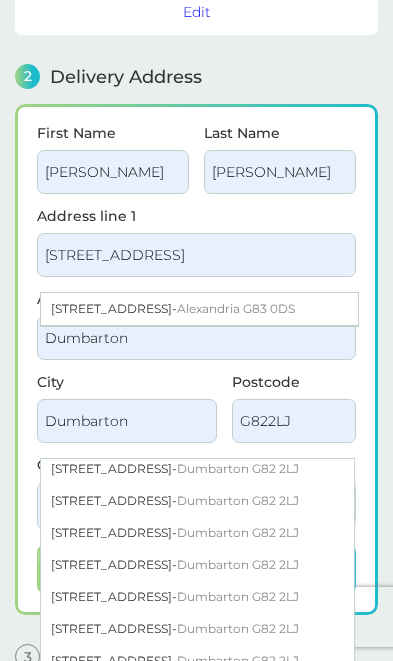 click on "Dumbarton G82 2LJ" at bounding box center [238, 564] 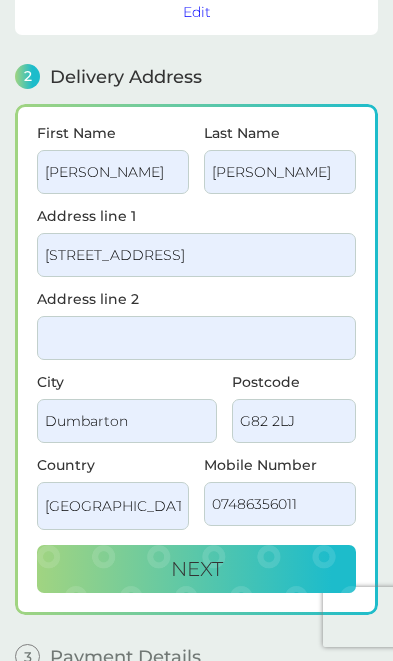 click on "Next" at bounding box center [196, 569] 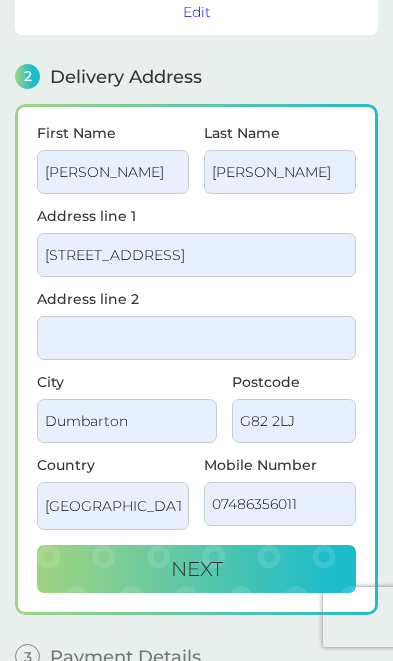 checkbox on "true" 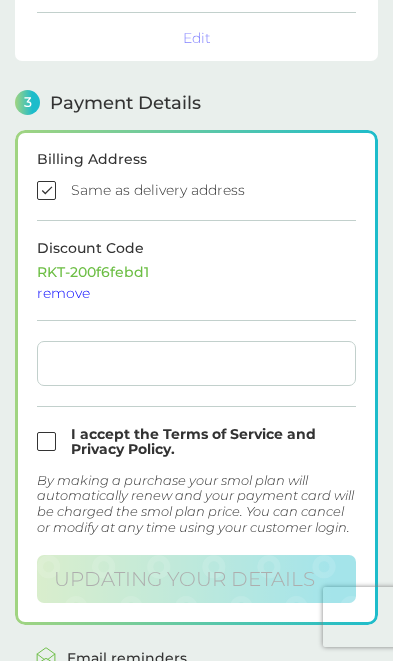 scroll, scrollTop: 541, scrollLeft: 0, axis: vertical 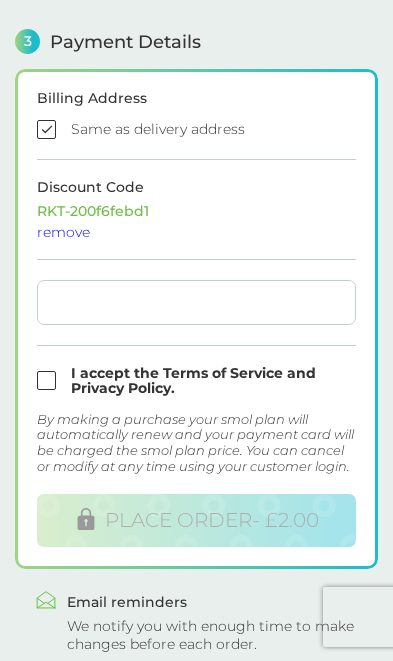 click on "Billing Address Same as delivery address Discount Code RKT-200f6febd1 remove I accept the Terms of Service and Privacy Policy. By making a purchase your smol plan will automatically renew and your payment card will be charged the smol plan price. You can cancel or modify at any time using your customer login.
PLACE ORDER  -   £2.00" at bounding box center [196, 319] 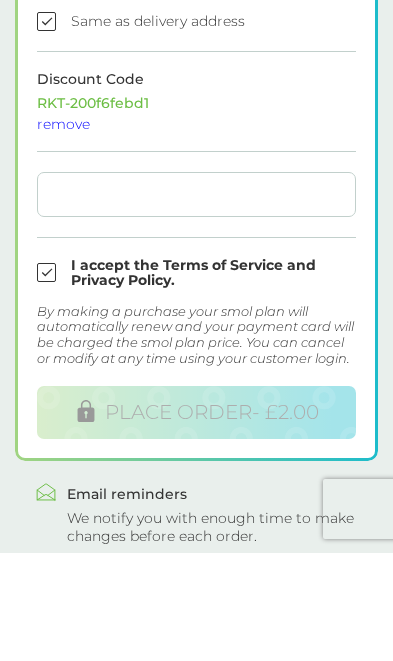scroll, scrollTop: 649, scrollLeft: 0, axis: vertical 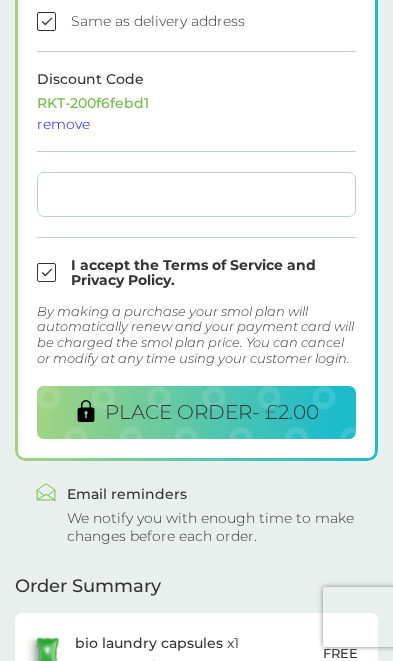 click on "PLACE ORDER  -   £2.00" at bounding box center (196, 412) 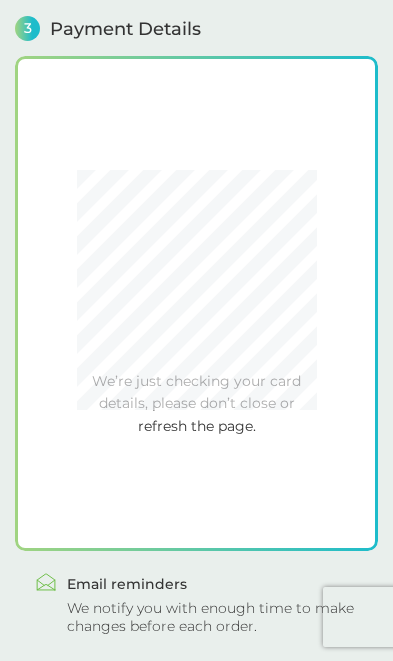 scroll, scrollTop: 541, scrollLeft: 0, axis: vertical 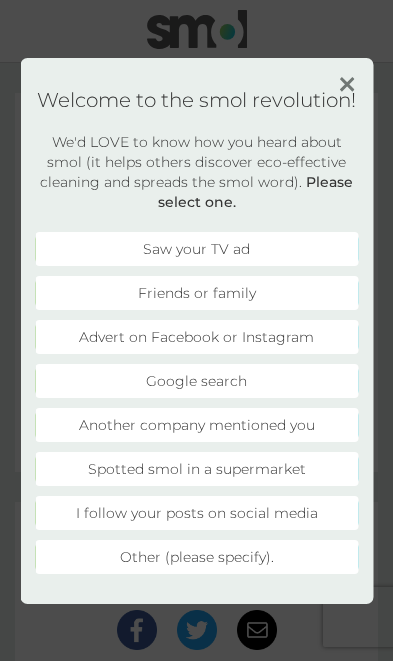 click on "Other (please specify)." at bounding box center [196, 557] 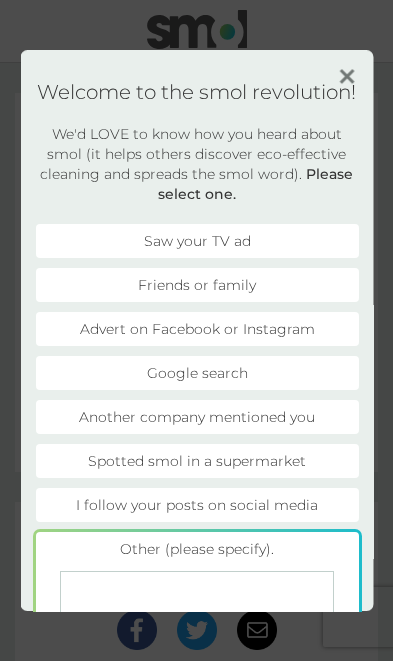 click at bounding box center (196, 619) 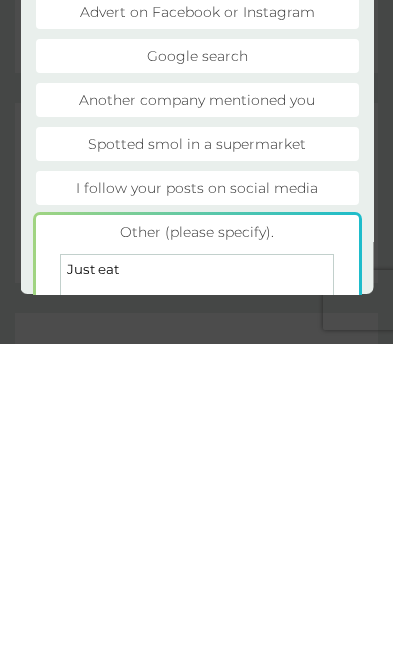 type on "Just eat" 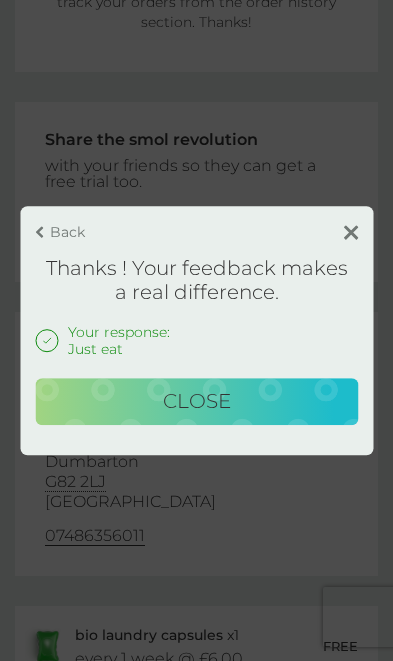 click on "Close" at bounding box center (196, 402) 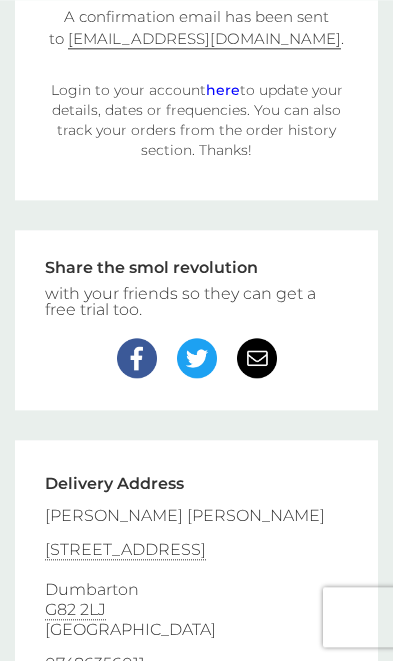 scroll, scrollTop: 272, scrollLeft: 0, axis: vertical 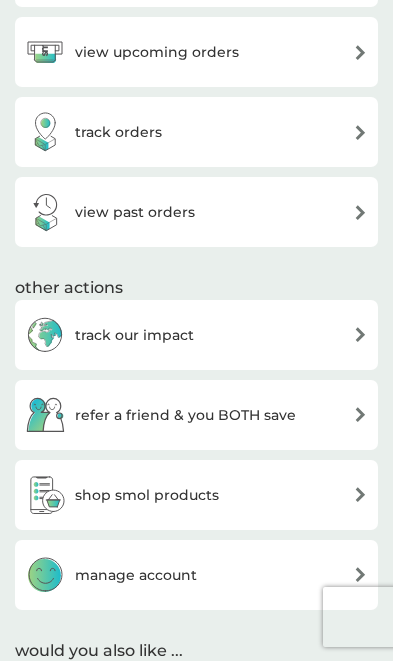 click on "manage account" at bounding box center [196, 575] 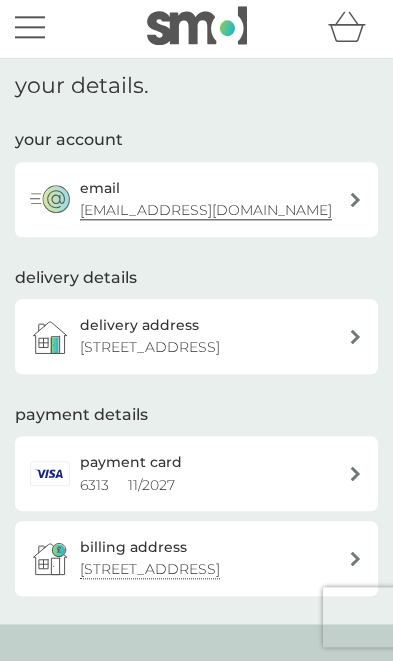 scroll, scrollTop: 0, scrollLeft: 0, axis: both 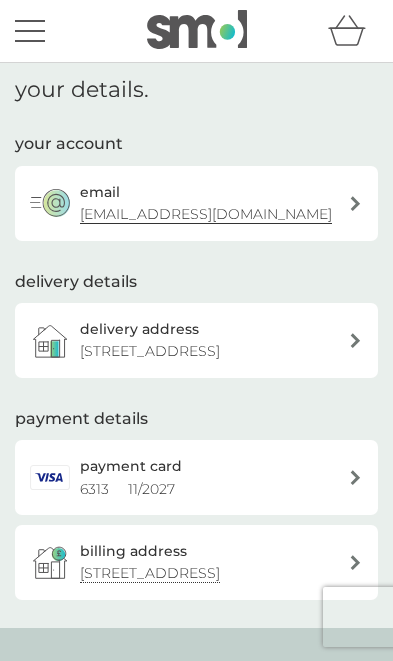 click at bounding box center (30, 31) 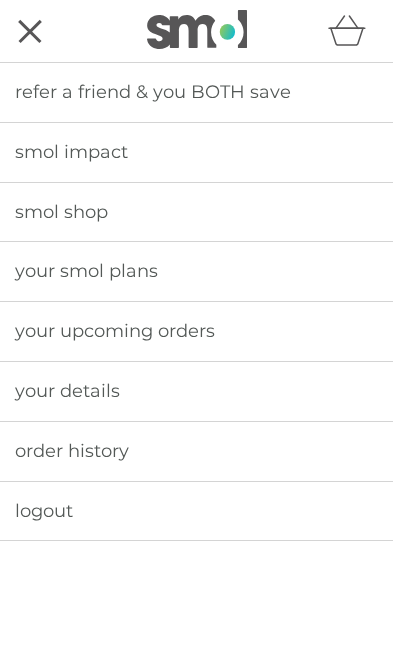 click on "your smol plans" at bounding box center [86, 271] 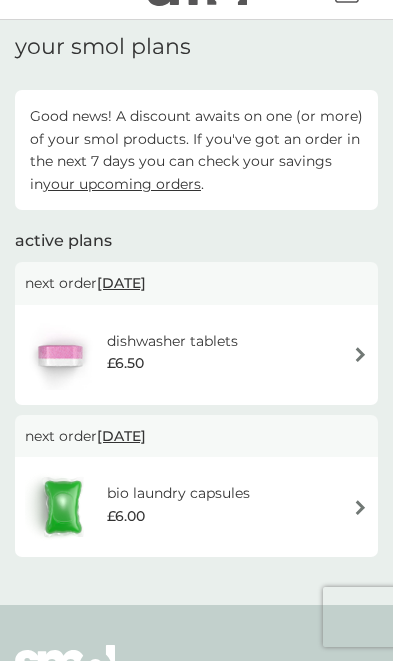 scroll, scrollTop: 40, scrollLeft: 0, axis: vertical 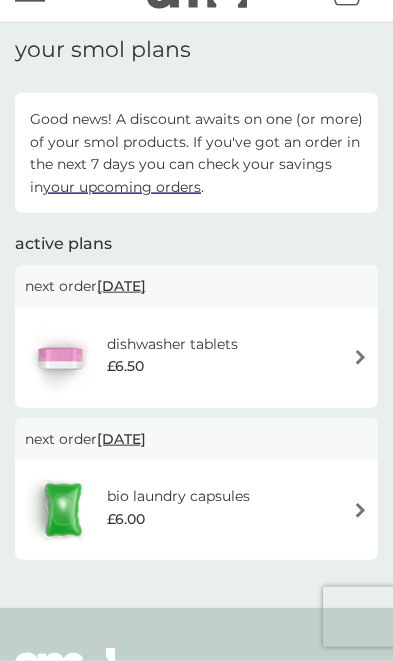 click on "dishwasher tablets £6.50" at bounding box center [196, 358] 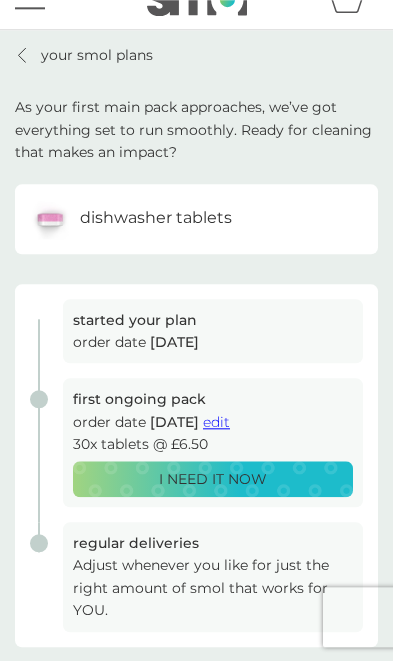 scroll, scrollTop: 33, scrollLeft: 0, axis: vertical 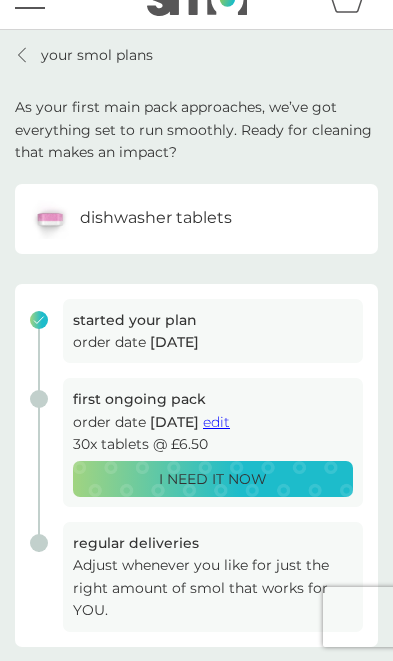 click on "Adjust whenever you like for just the right amount of smol that works for YOU." at bounding box center (213, 587) 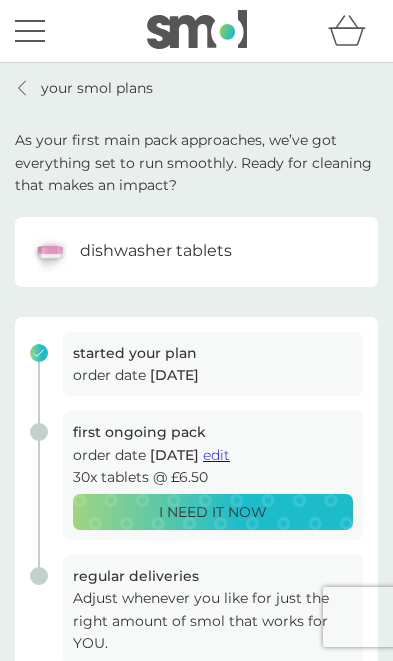 click at bounding box center (30, 21) 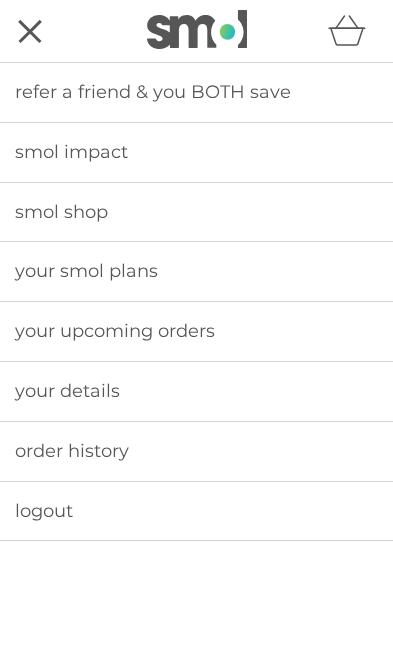 click on "your upcoming orders" at bounding box center [115, 331] 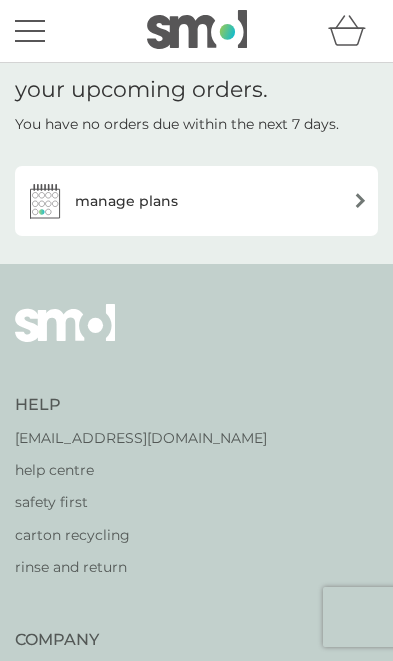 click on "manage plans" at bounding box center (196, 201) 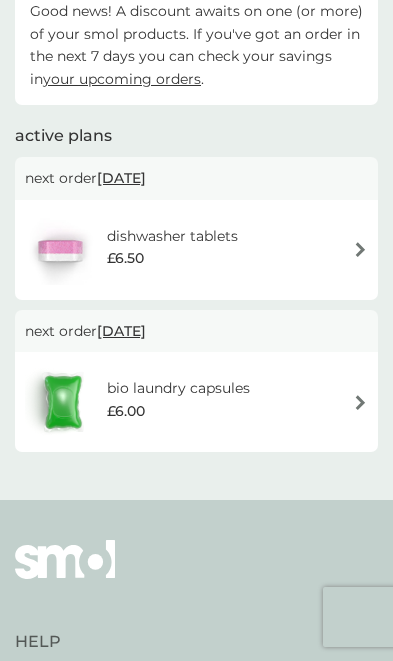 scroll, scrollTop: 138, scrollLeft: 0, axis: vertical 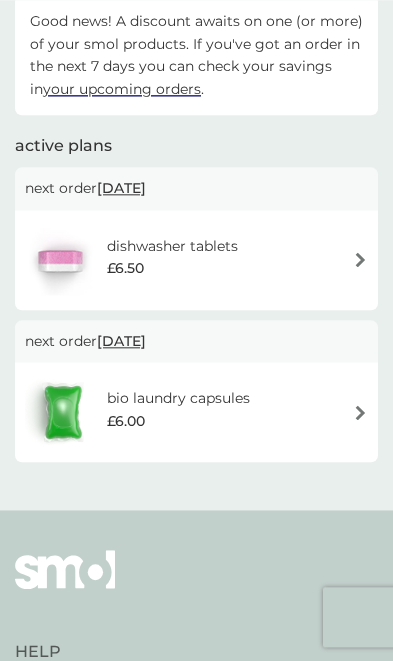 click on "dishwasher tablets £6.50" at bounding box center [196, 260] 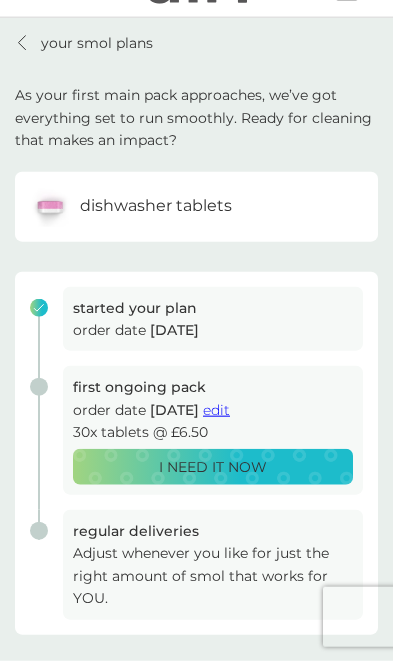scroll, scrollTop: 0, scrollLeft: 0, axis: both 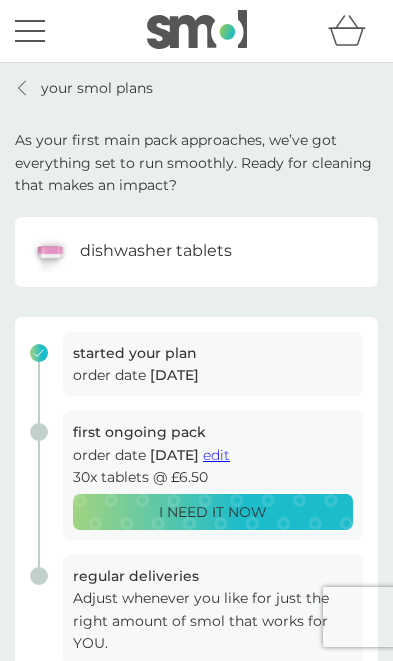 click at bounding box center [30, 31] 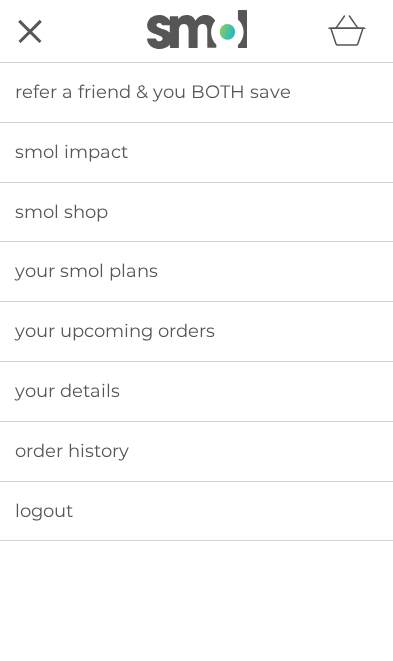 click on "your upcoming orders" at bounding box center [196, 331] 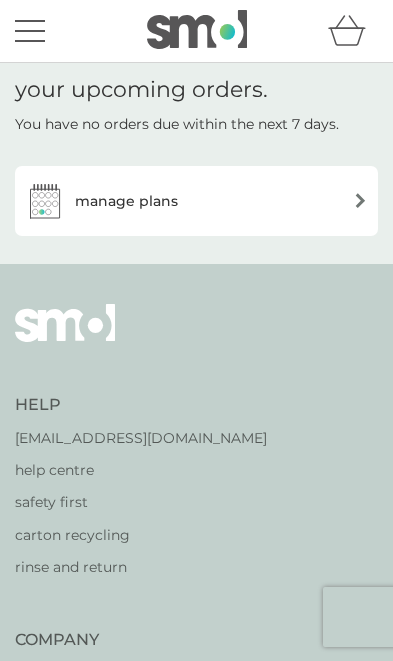 click on "manage plans" at bounding box center [196, 201] 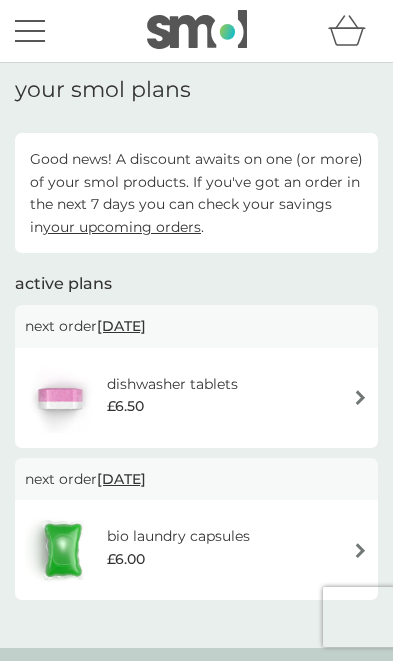 click on "your upcoming orders" at bounding box center [122, 227] 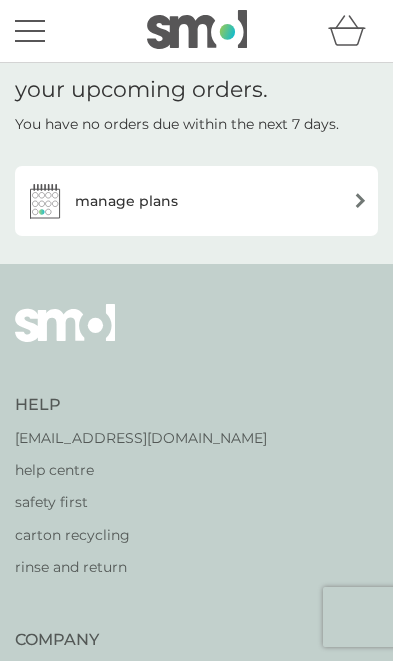 click on "manage plans" at bounding box center (196, 201) 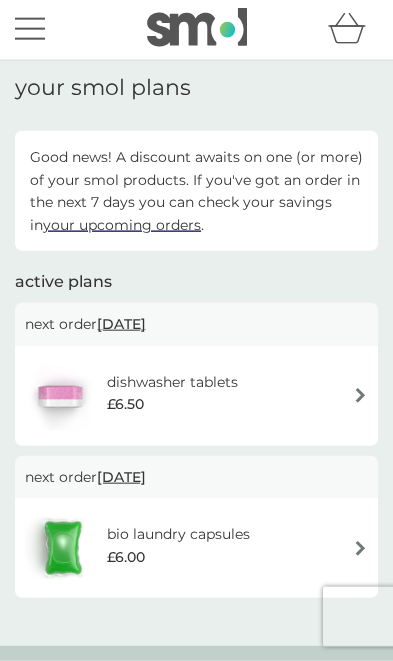 scroll, scrollTop: 0, scrollLeft: 0, axis: both 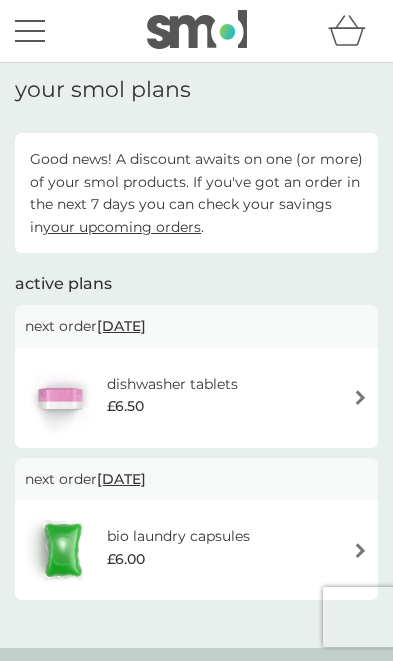 click at bounding box center [30, 31] 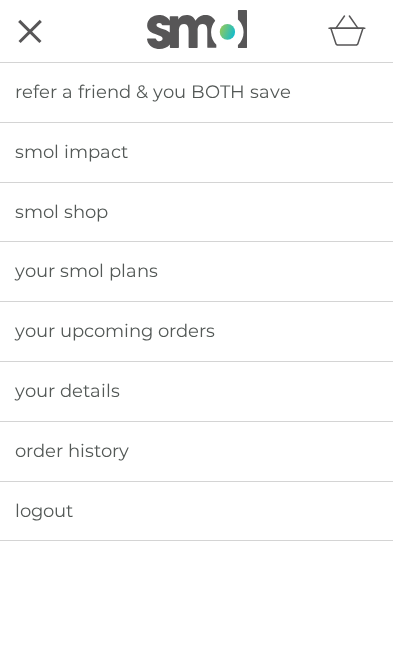 click on "smol impact" at bounding box center [71, 152] 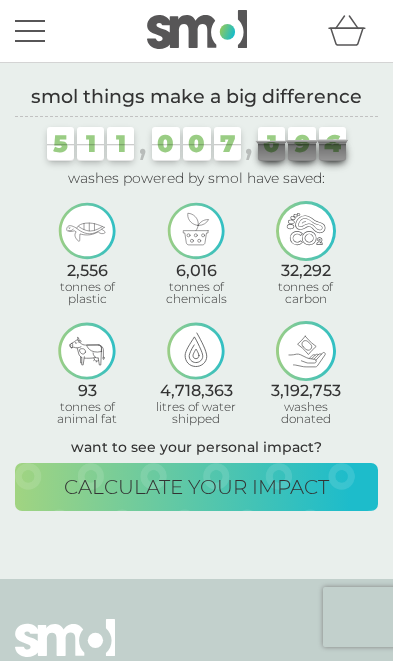 click on "calculate your impact" at bounding box center (196, 487) 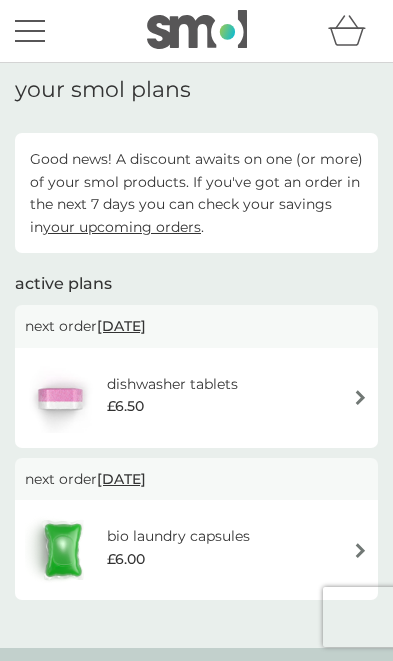 click at bounding box center (30, 31) 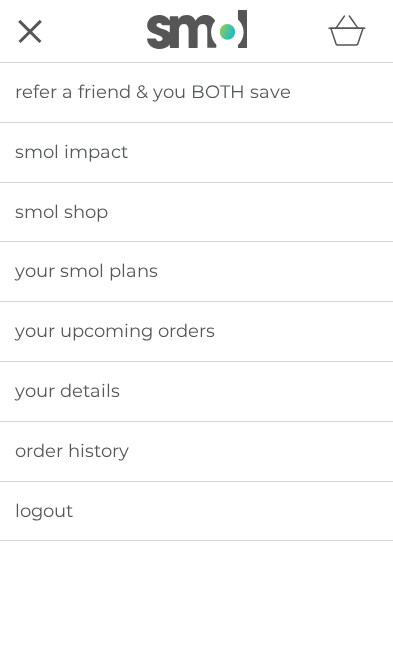 click on "order history" at bounding box center [196, 451] 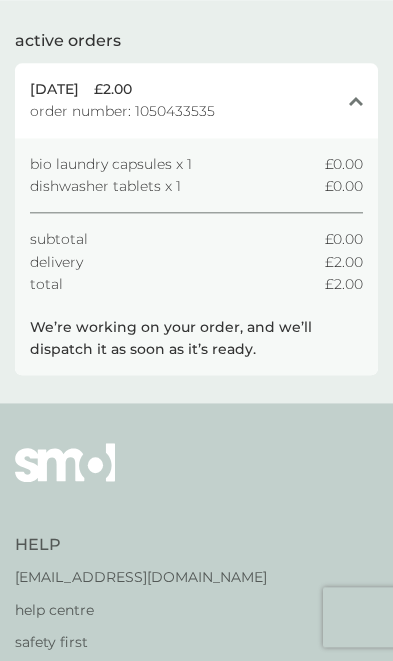 scroll, scrollTop: 0, scrollLeft: 0, axis: both 